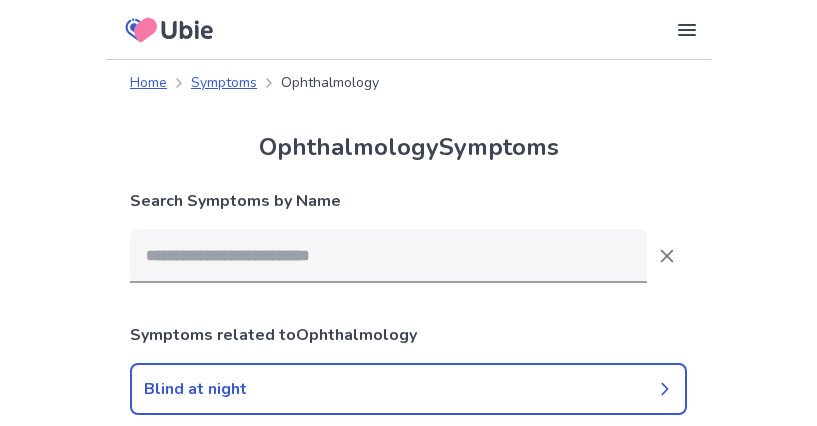 scroll, scrollTop: 0, scrollLeft: 0, axis: both 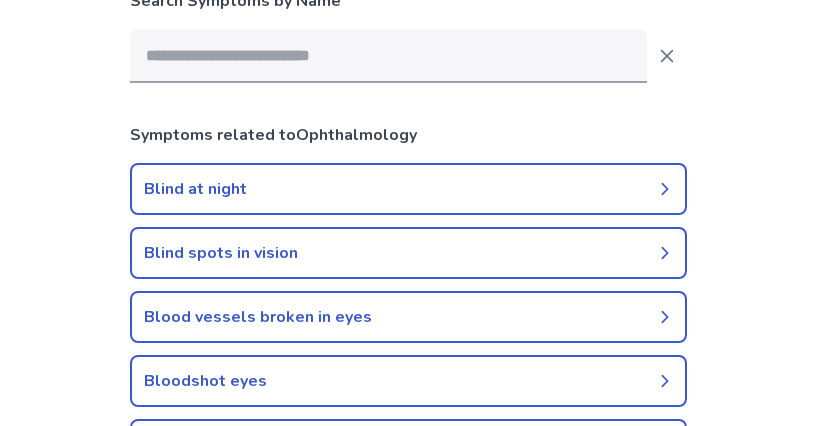 click on "Blind spots in vision" at bounding box center (408, 253) 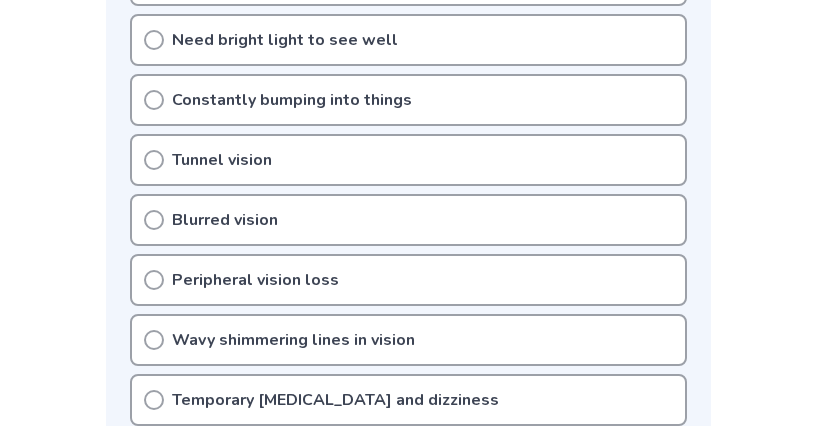 scroll, scrollTop: 600, scrollLeft: 0, axis: vertical 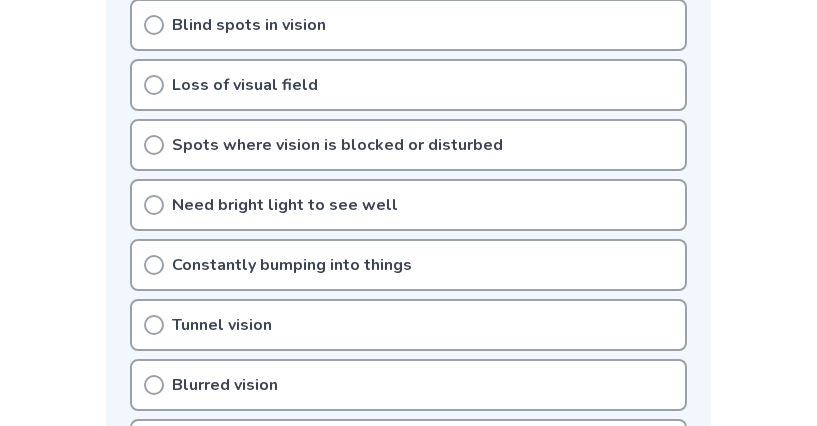 click on "Spots where vision is blocked or disturbed" at bounding box center [408, 145] 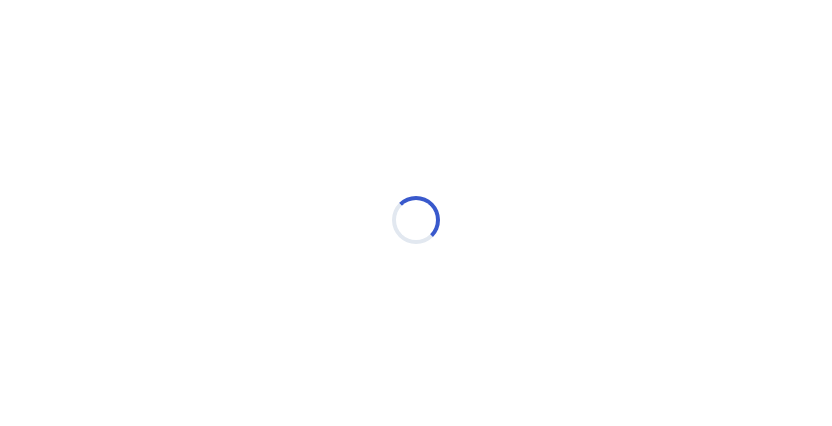 scroll, scrollTop: 0, scrollLeft: 0, axis: both 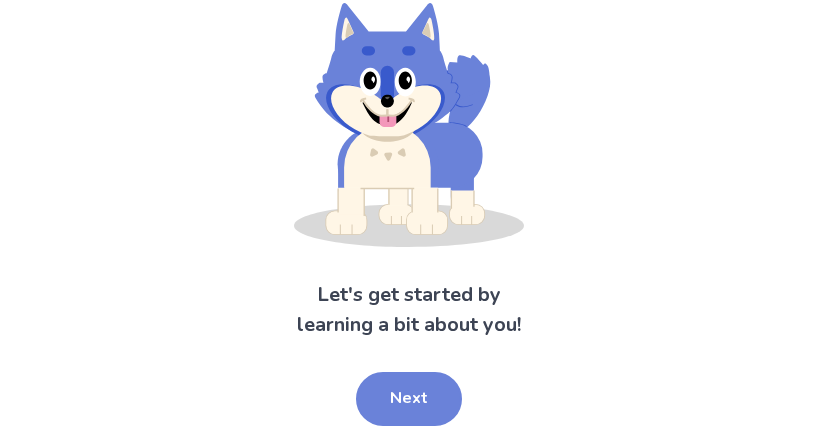 click on "Next" at bounding box center (409, 399) 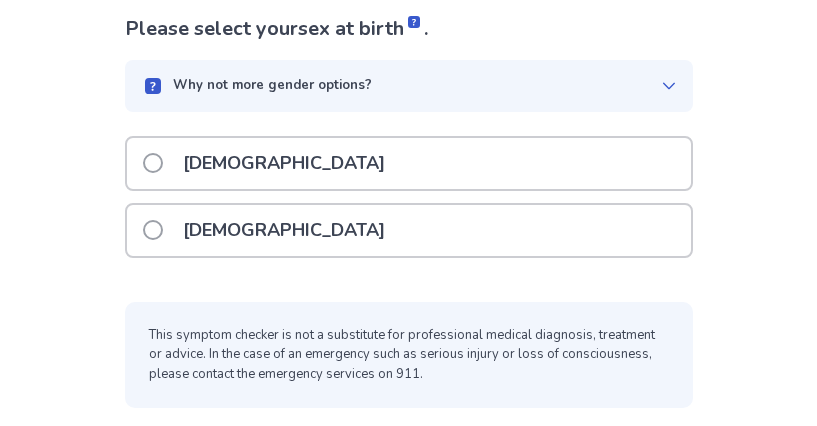 scroll, scrollTop: 138, scrollLeft: 0, axis: vertical 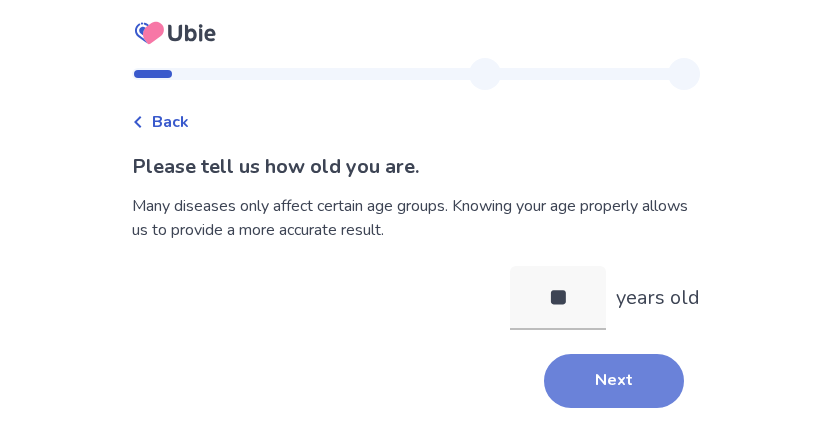 type on "**" 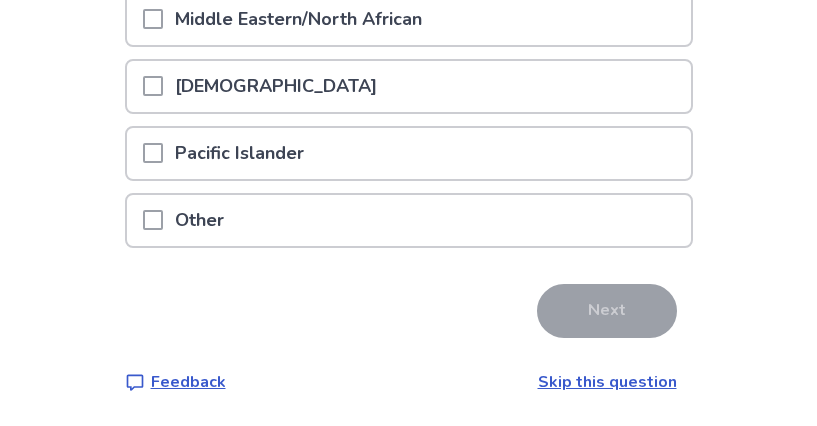 scroll, scrollTop: 283, scrollLeft: 0, axis: vertical 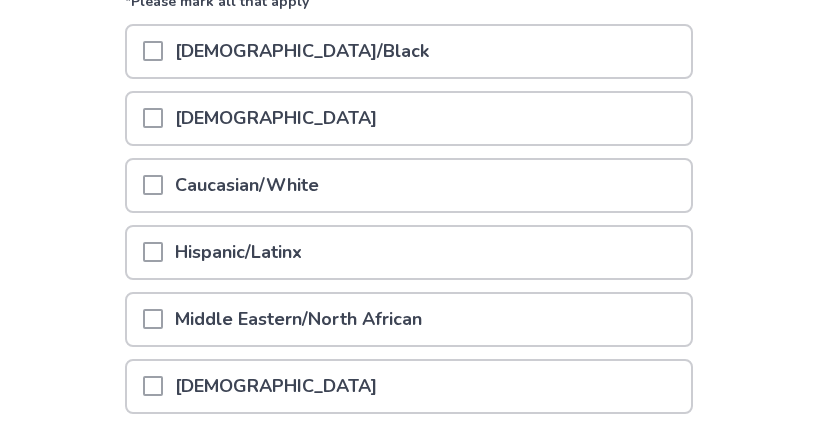 click at bounding box center [153, 185] 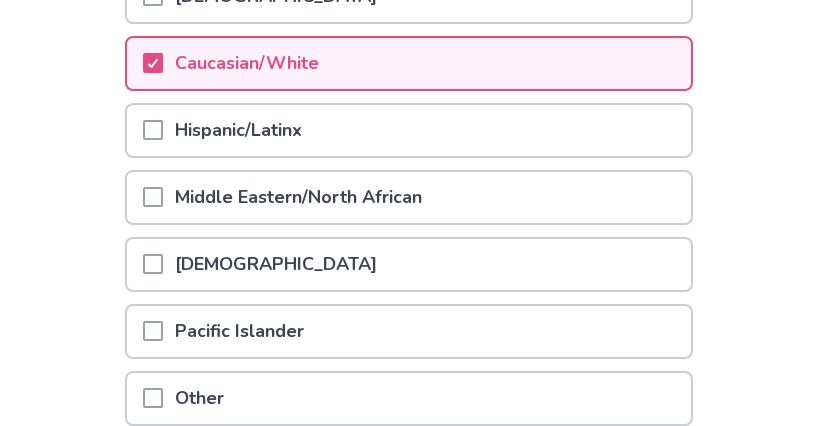 scroll, scrollTop: 583, scrollLeft: 0, axis: vertical 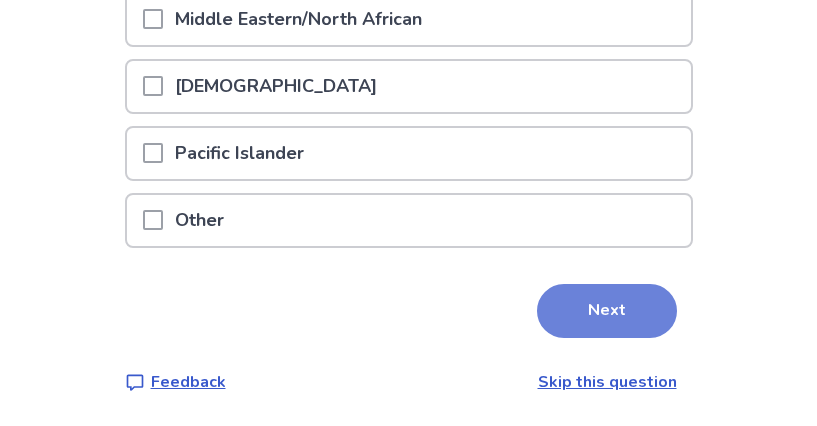 click on "Next" at bounding box center (607, 311) 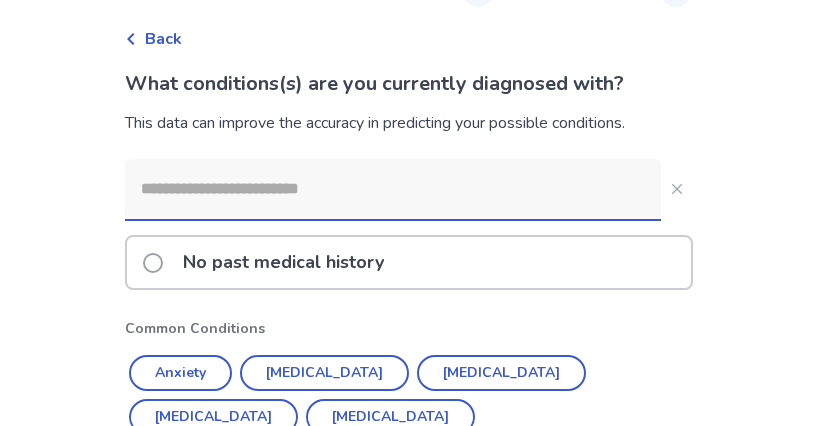 scroll, scrollTop: 200, scrollLeft: 0, axis: vertical 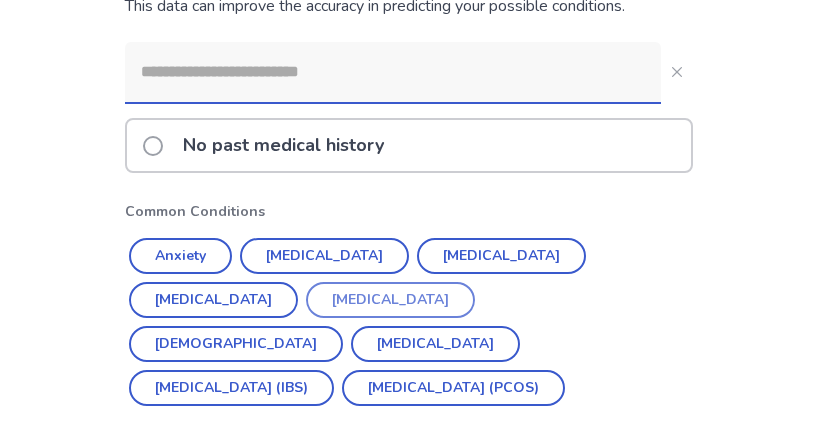click on "[MEDICAL_DATA]" at bounding box center (390, 300) 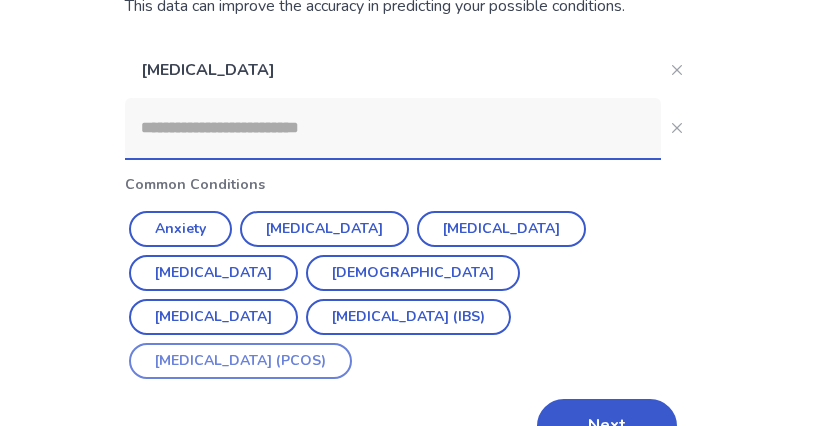click on "[MEDICAL_DATA] Common Conditions Anxiety [MEDICAL_DATA] [MEDICAL_DATA] [MEDICAL_DATA] [MEDICAL_DATA] [MEDICAL_DATA] [MEDICAL_DATA] (IBS) [MEDICAL_DATA] (PCOS) Next" at bounding box center (409, 247) 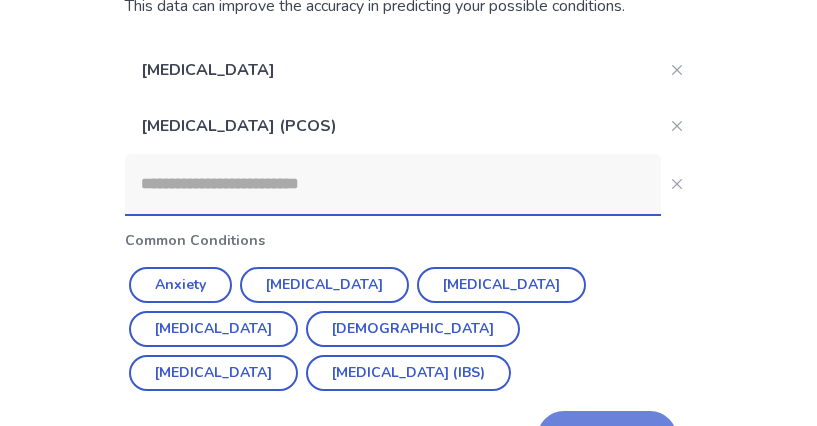 click on "Next" at bounding box center (607, 438) 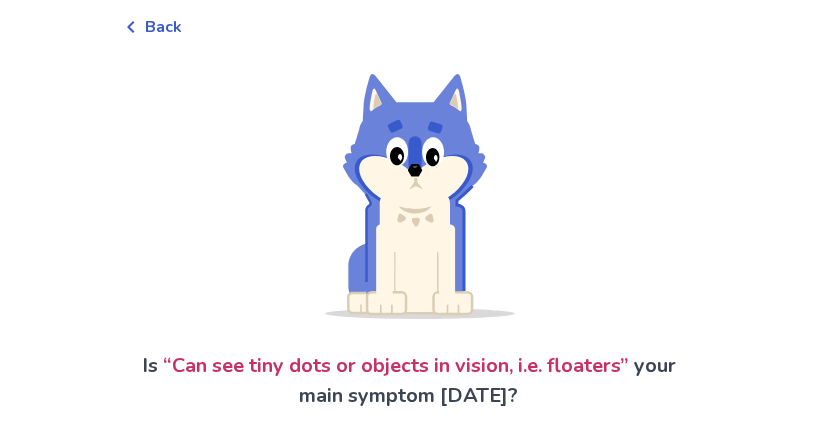 scroll, scrollTop: 198, scrollLeft: 0, axis: vertical 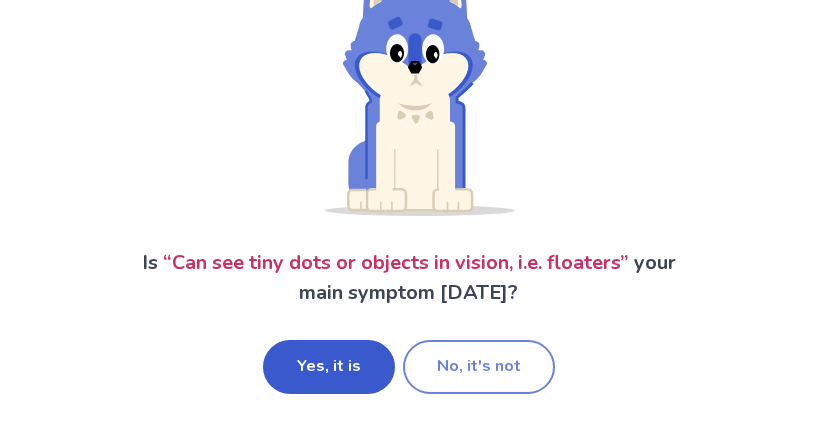 click on "No, it's not" at bounding box center [479, 367] 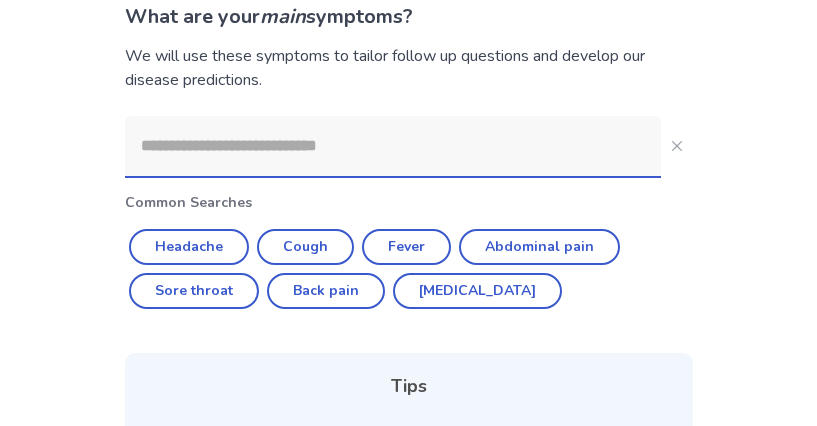 scroll, scrollTop: 0, scrollLeft: 0, axis: both 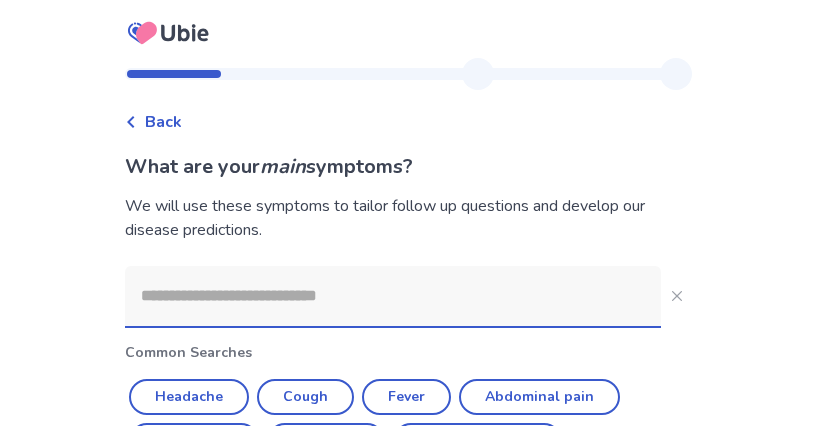 click 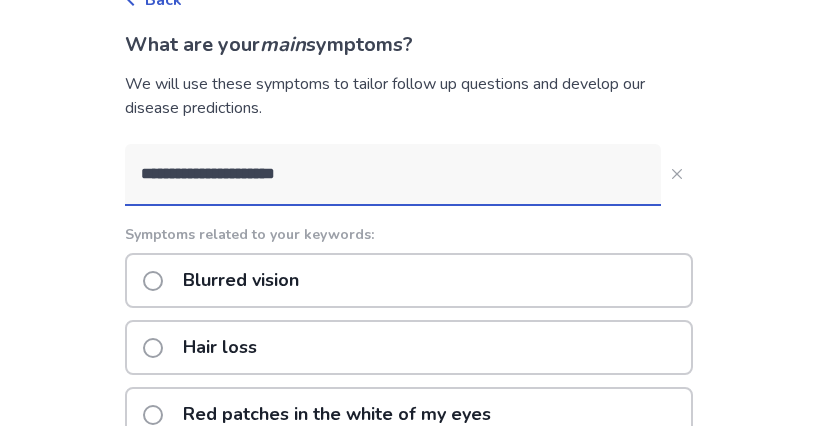 scroll, scrollTop: 300, scrollLeft: 0, axis: vertical 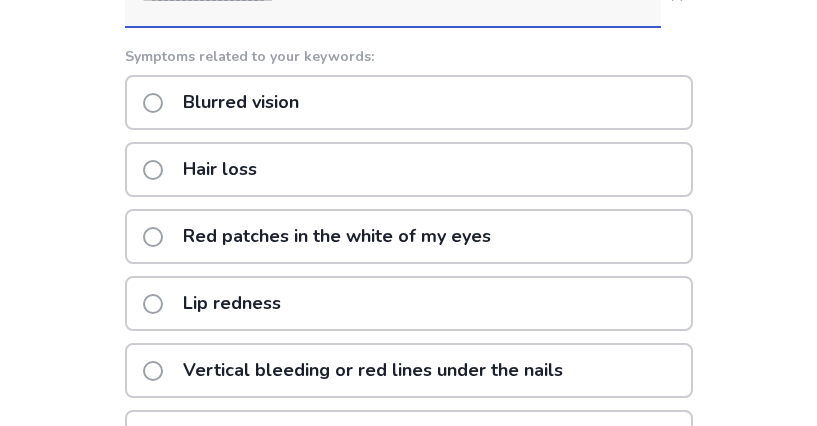 type on "**********" 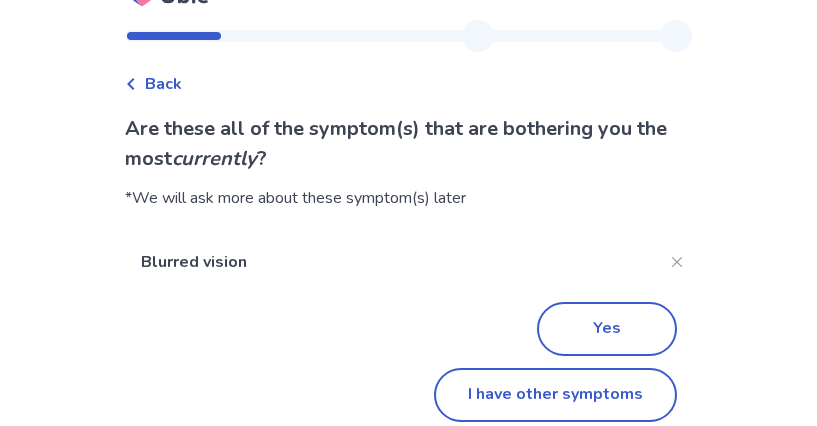 scroll, scrollTop: 58, scrollLeft: 0, axis: vertical 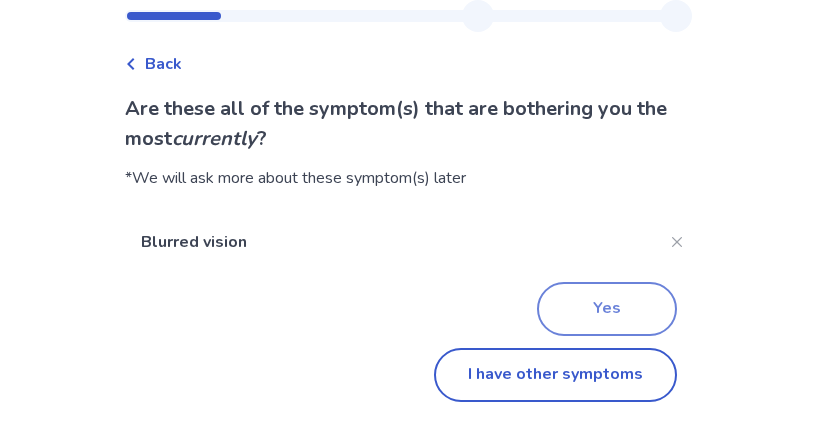 click on "Yes" 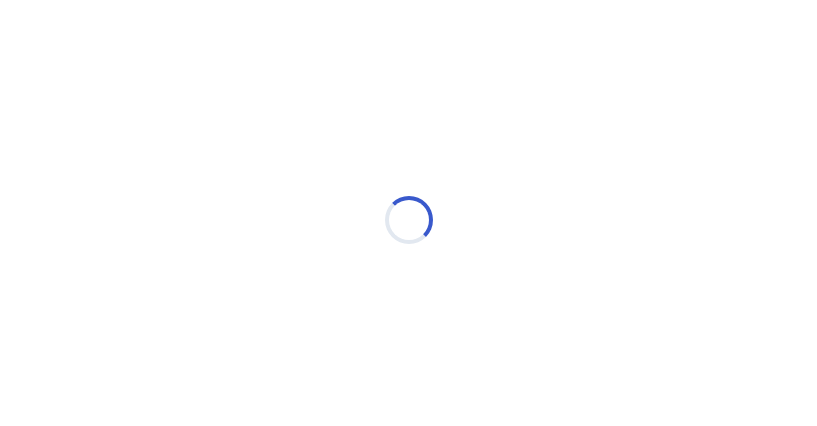 scroll, scrollTop: 0, scrollLeft: 0, axis: both 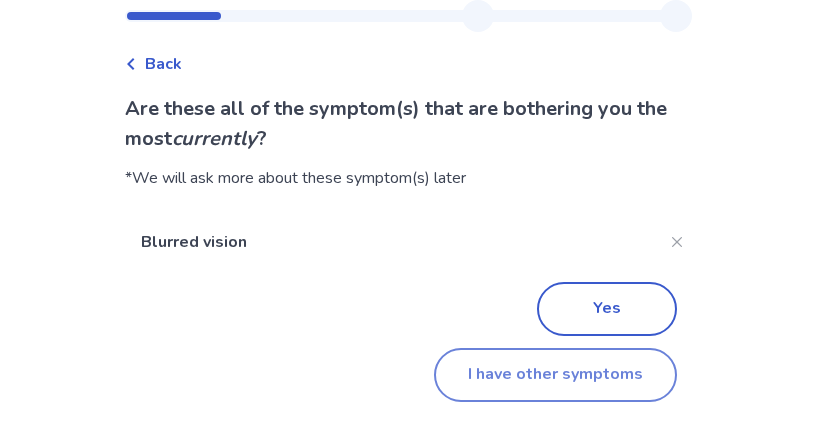 click on "I have other symptoms" 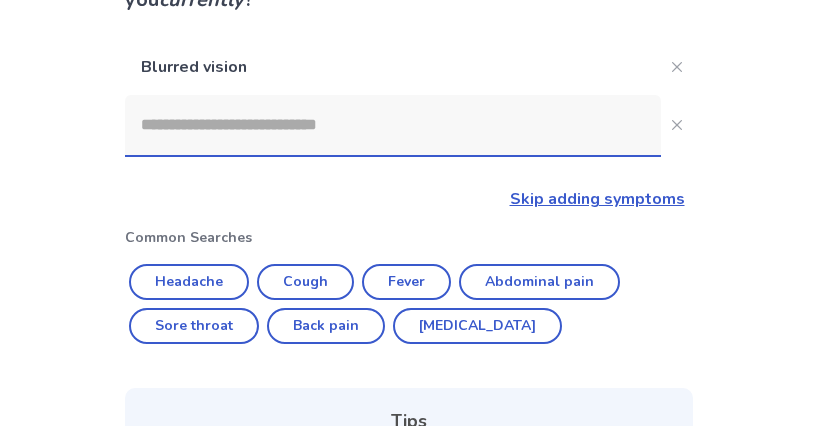 scroll, scrollTop: 100, scrollLeft: 0, axis: vertical 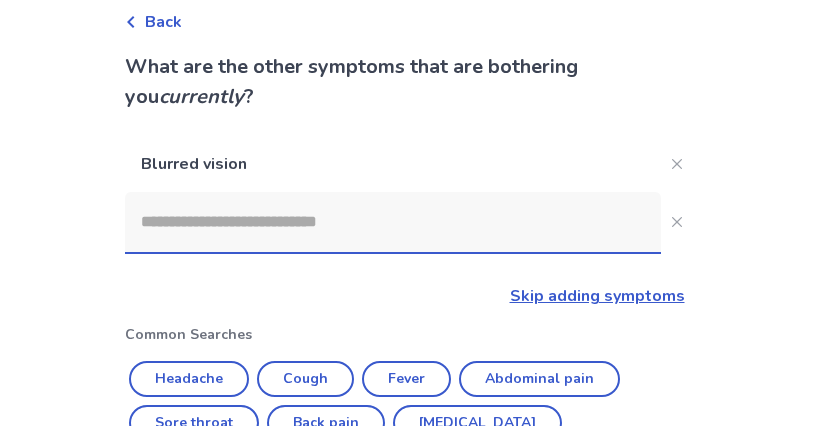click 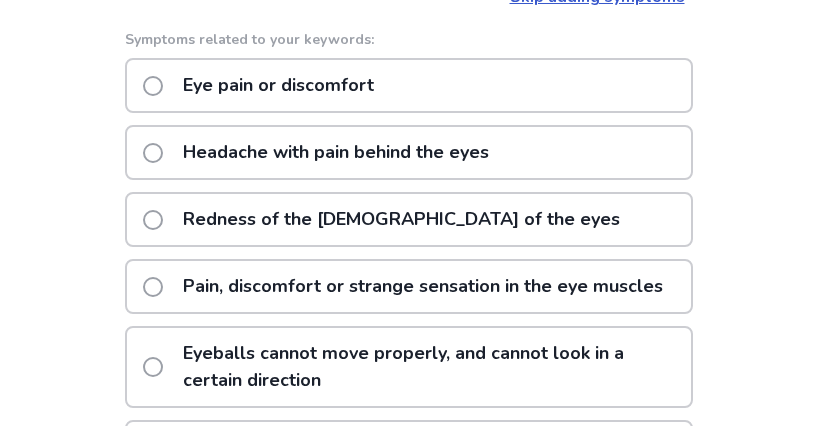 scroll, scrollTop: 400, scrollLeft: 0, axis: vertical 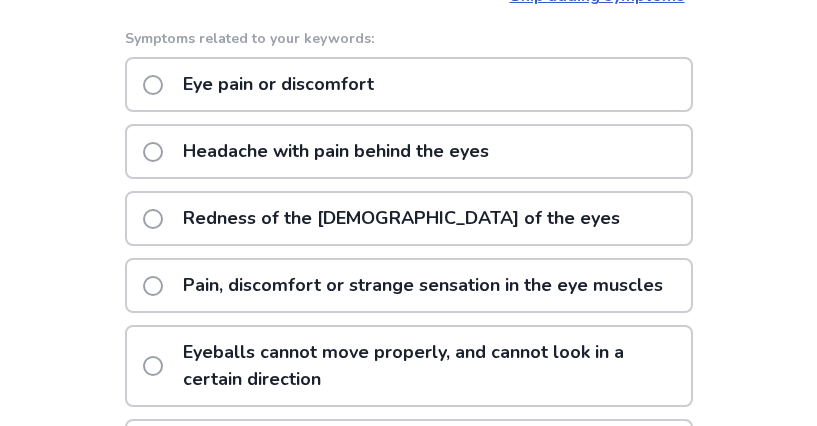 type on "********" 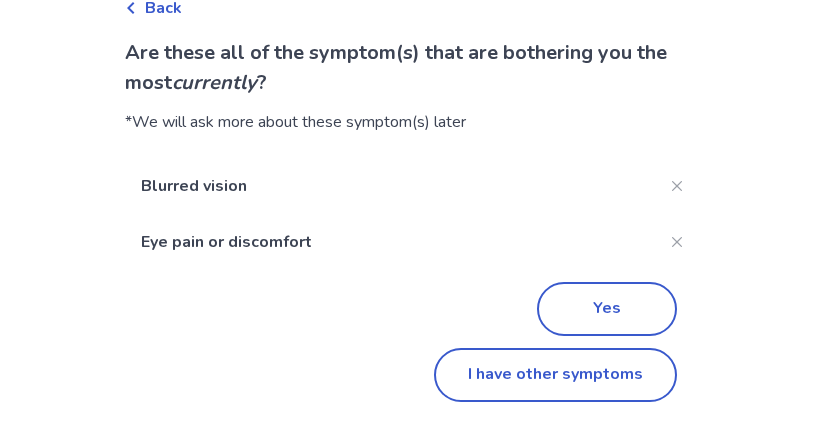 scroll, scrollTop: 0, scrollLeft: 0, axis: both 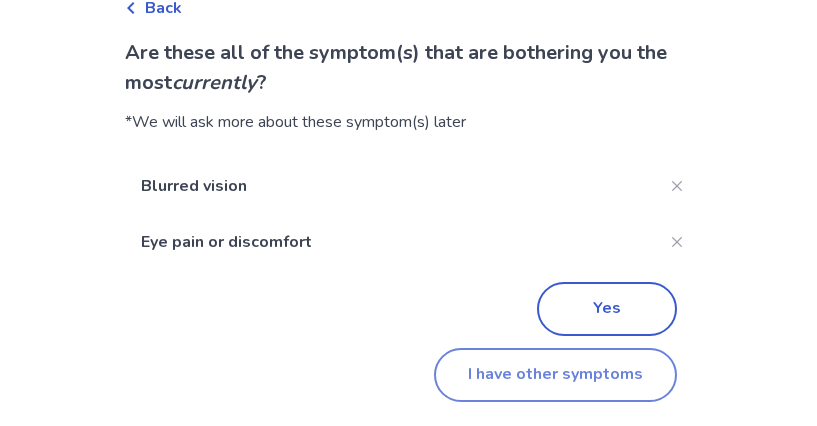 click on "I have other symptoms" 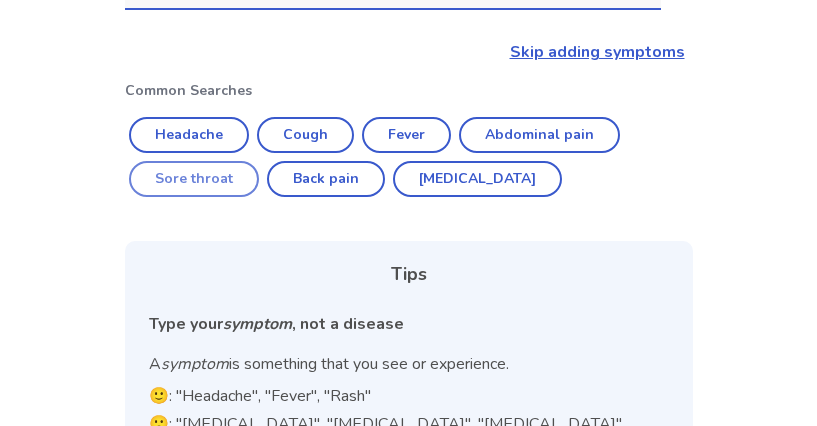 scroll, scrollTop: 200, scrollLeft: 0, axis: vertical 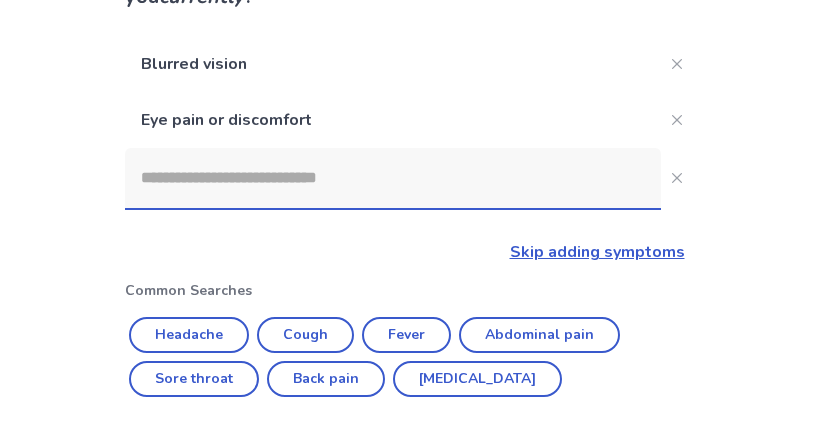 click 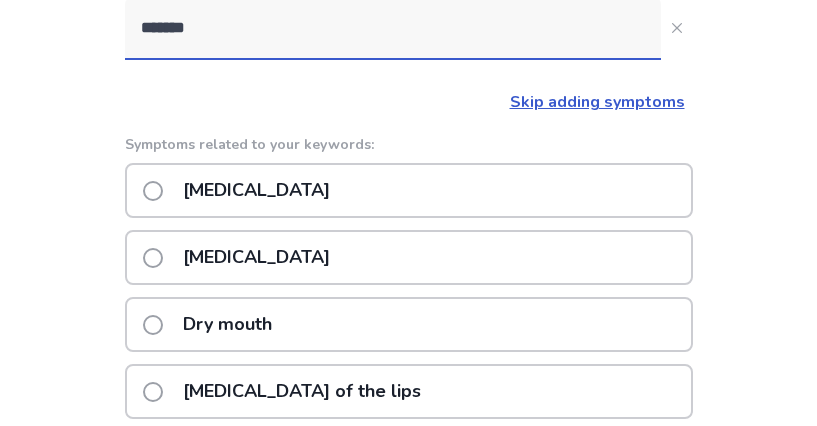 scroll, scrollTop: 346, scrollLeft: 0, axis: vertical 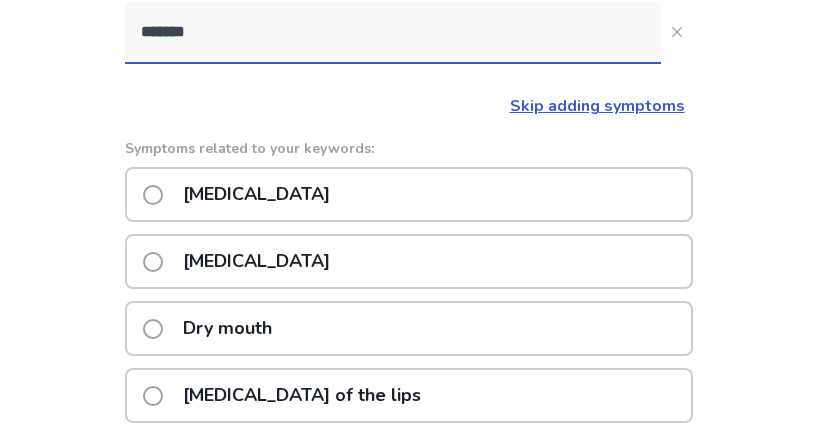 type on "*******" 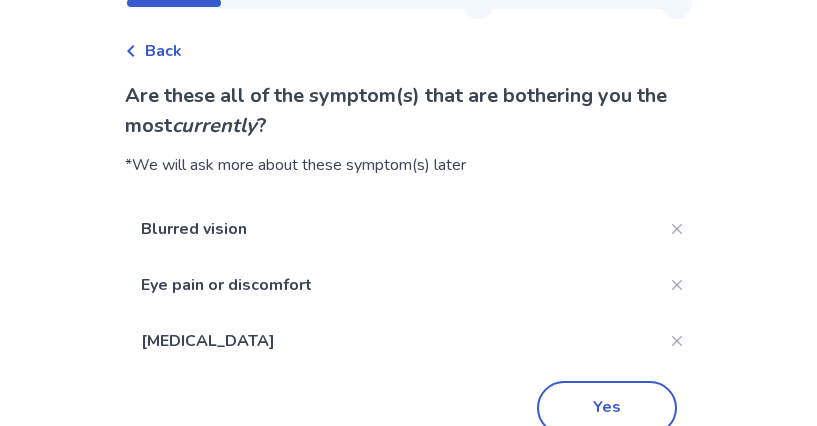 scroll, scrollTop: 170, scrollLeft: 0, axis: vertical 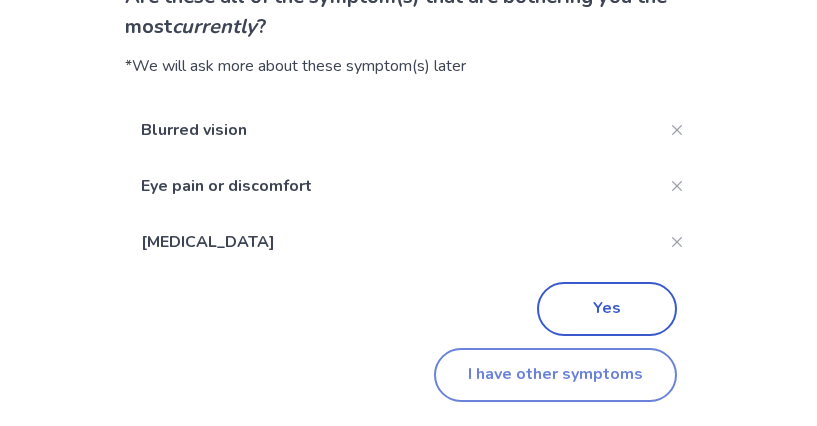 click on "I have other symptoms" 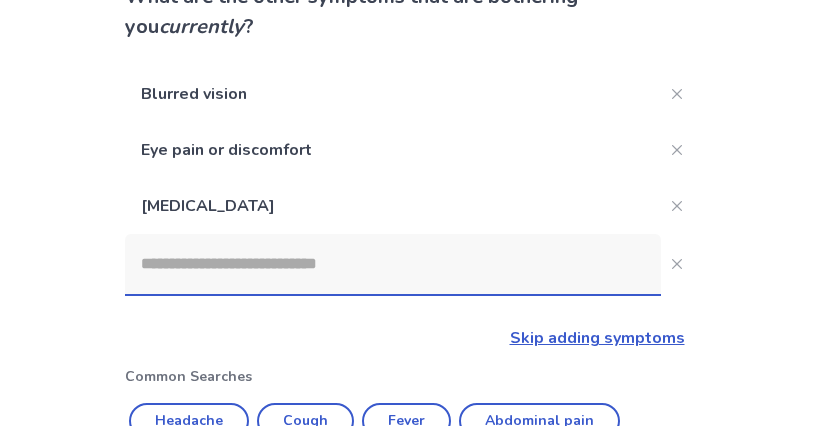scroll, scrollTop: 346, scrollLeft: 0, axis: vertical 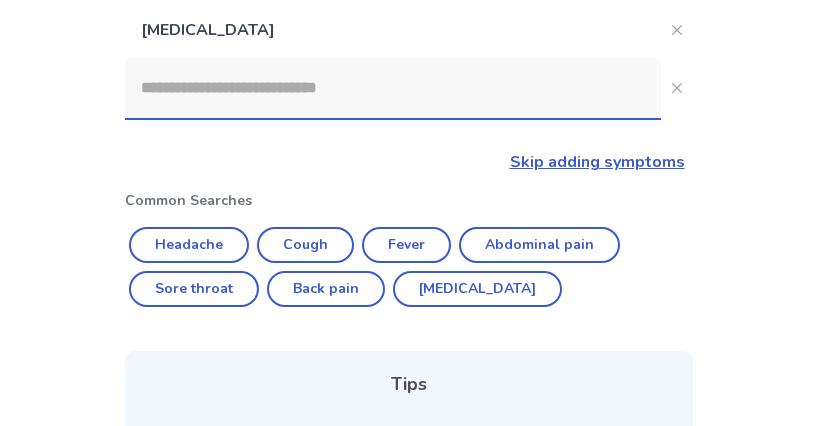 click 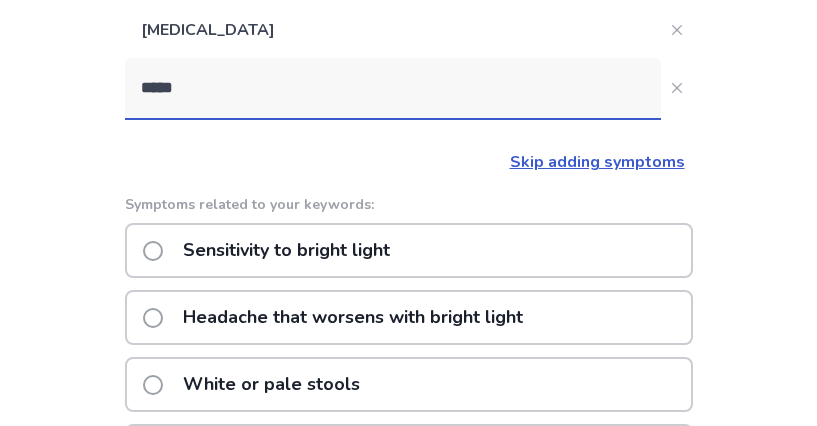 type on "*****" 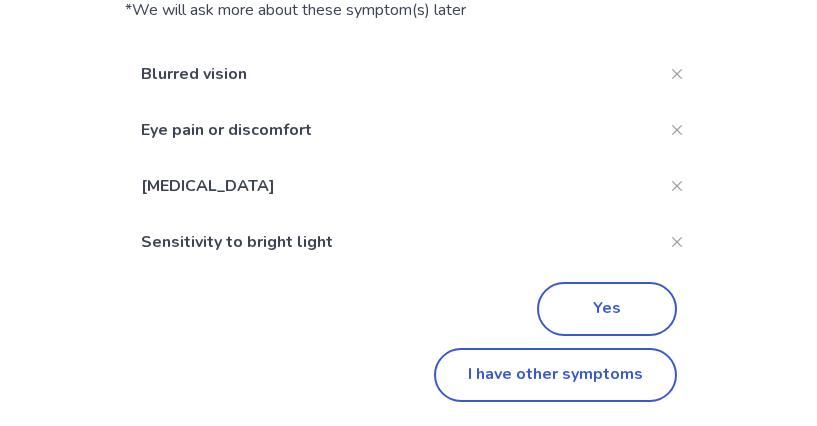 scroll, scrollTop: 0, scrollLeft: 0, axis: both 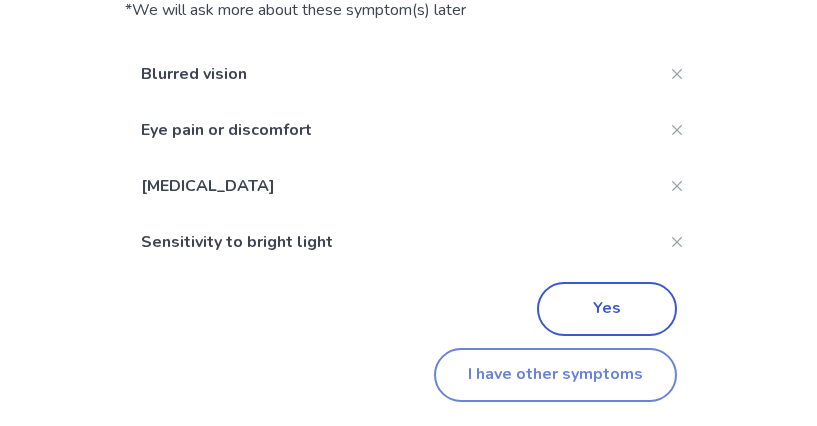 click on "I have other symptoms" 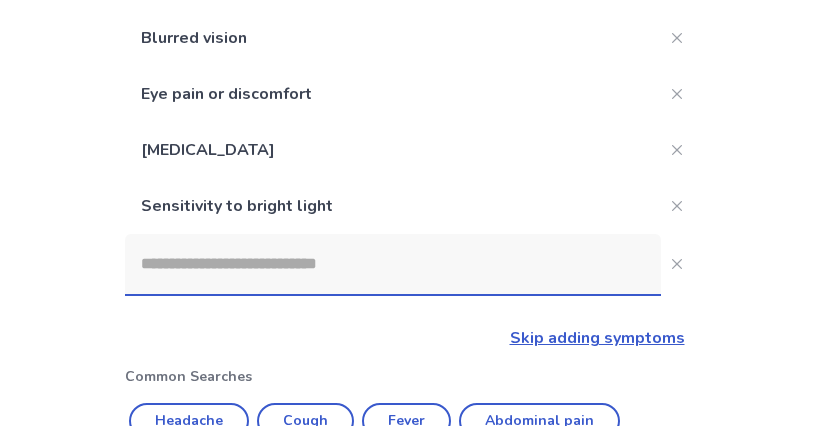 scroll, scrollTop: 346, scrollLeft: 0, axis: vertical 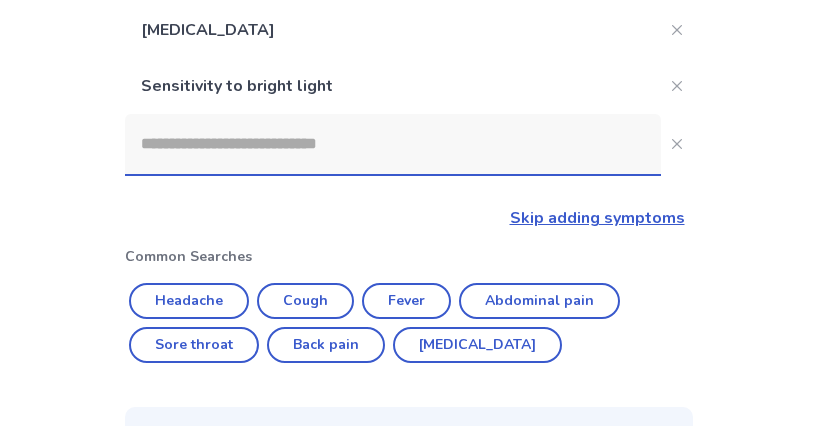 click 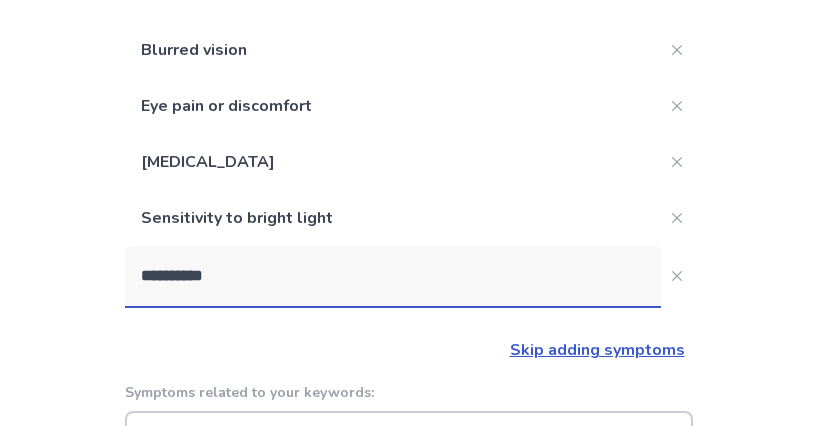 scroll, scrollTop: 312, scrollLeft: 0, axis: vertical 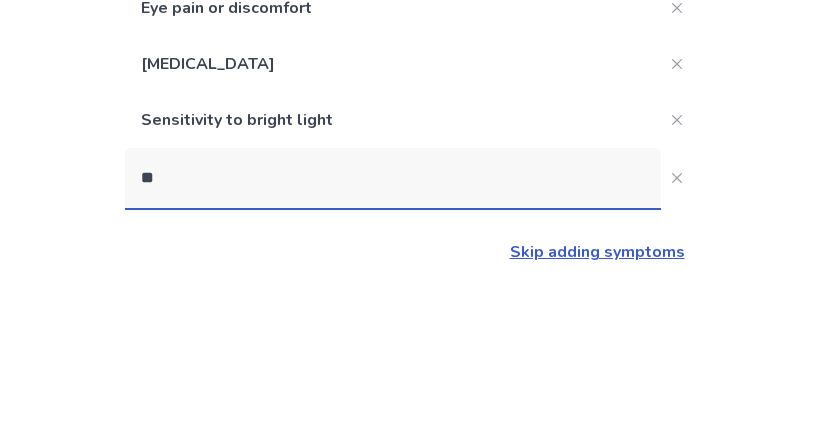 type on "*" 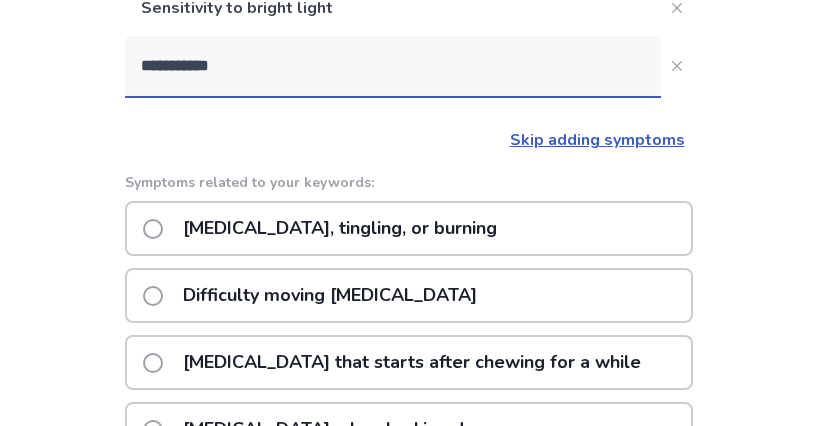scroll, scrollTop: 224, scrollLeft: 0, axis: vertical 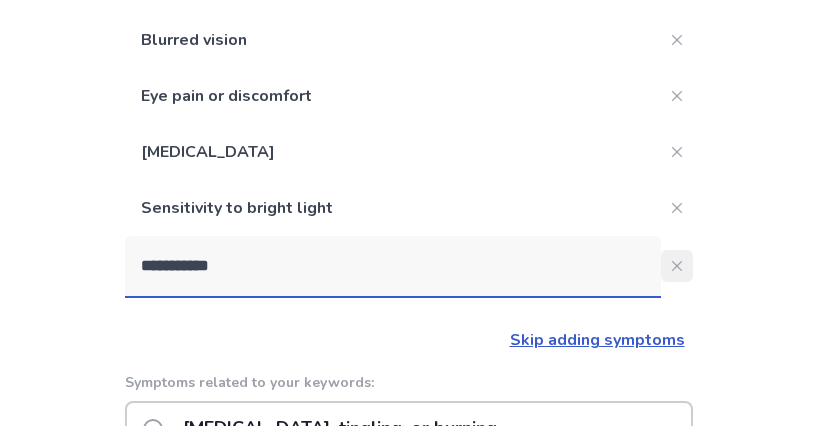 type on "**********" 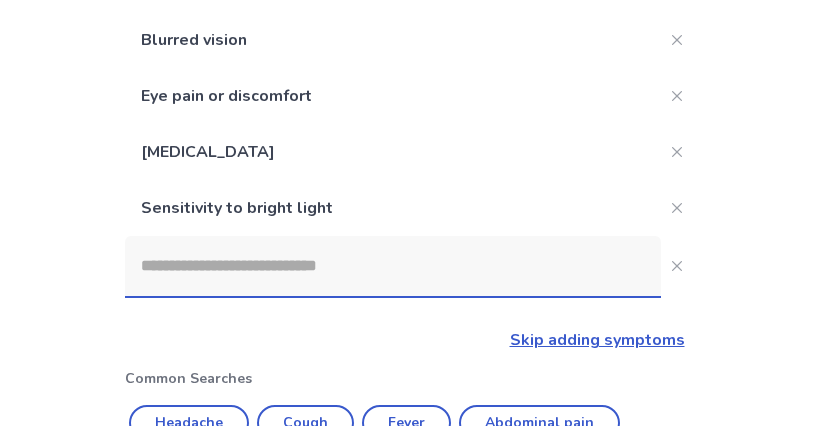 click on "Blurred vision Eye pain or discomfort [MEDICAL_DATA] Sensitivity to bright light Skip adding symptoms Common Searches Headache Cough Fever Abdominal pain Sore throat Back pain [MEDICAL_DATA] Tips Type your  symptom , not a disease A  symptom  is something that you see or experience. 🙂: "Headache", "Fever", "Rash" 🙁: "[MEDICAL_DATA]", "[MEDICAL_DATA]", "[MEDICAL_DATA]" (Disease name) Type in a short keyword 🙂: "Headache" 🙁: "I woke up in the middle of the night because I had a Headache" (Full Sentence)" 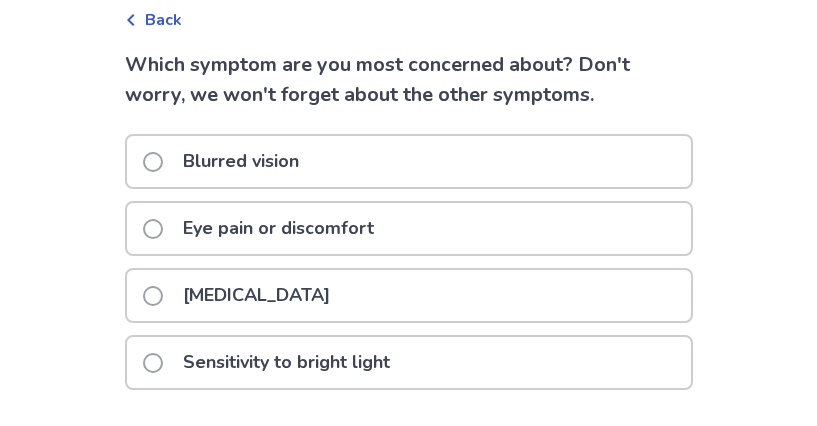 scroll, scrollTop: 0, scrollLeft: 0, axis: both 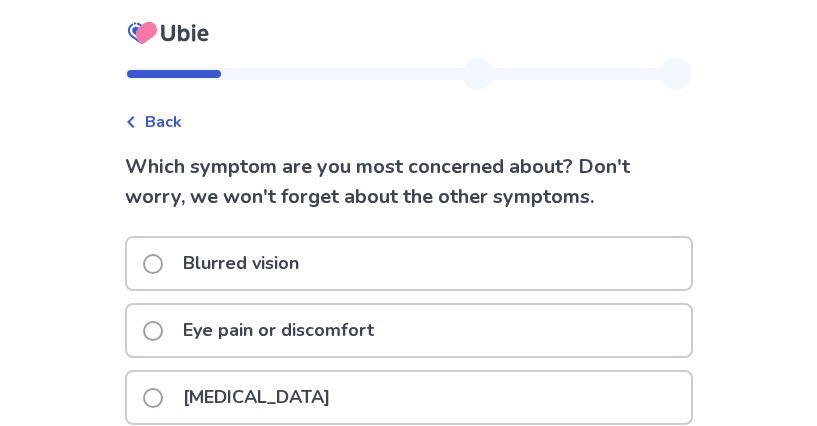 click 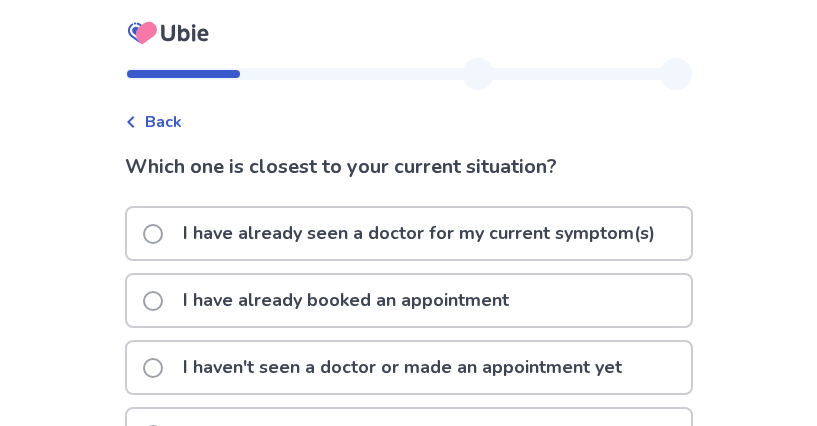 click at bounding box center (153, 301) 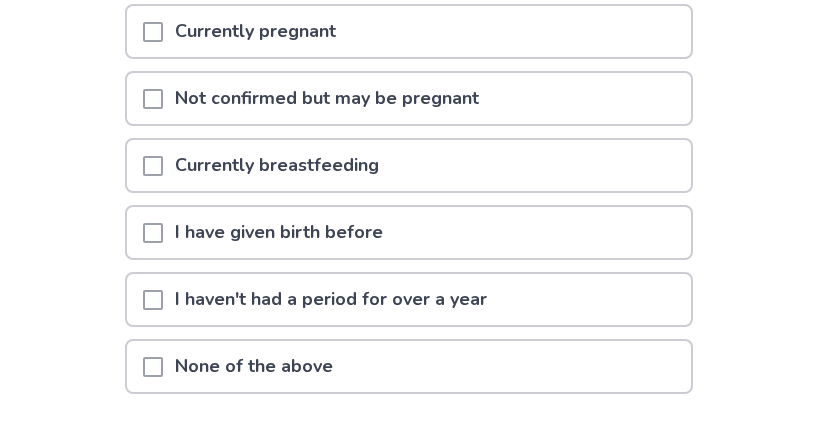 scroll, scrollTop: 300, scrollLeft: 0, axis: vertical 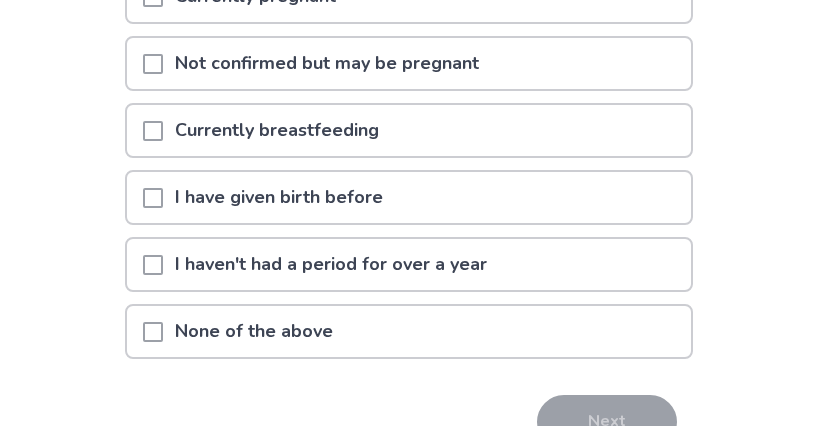 click at bounding box center (153, 332) 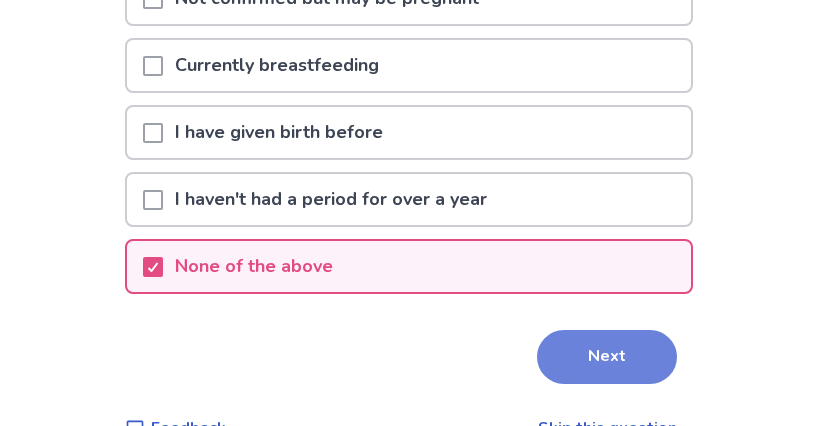 scroll, scrollTop: 400, scrollLeft: 0, axis: vertical 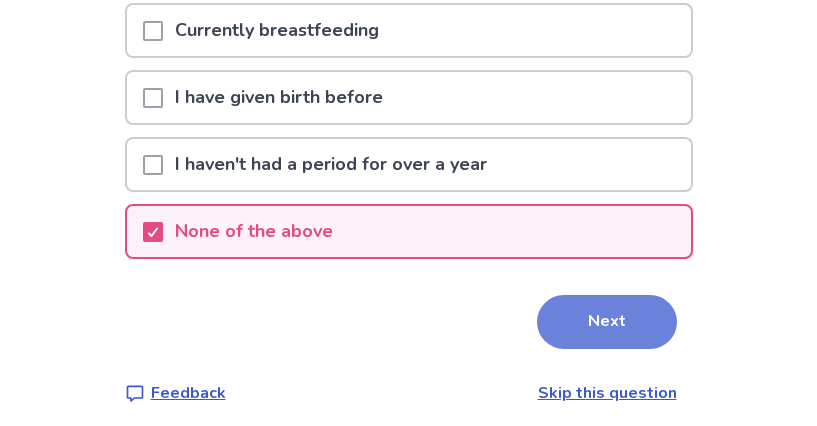 click on "Next" at bounding box center (607, 322) 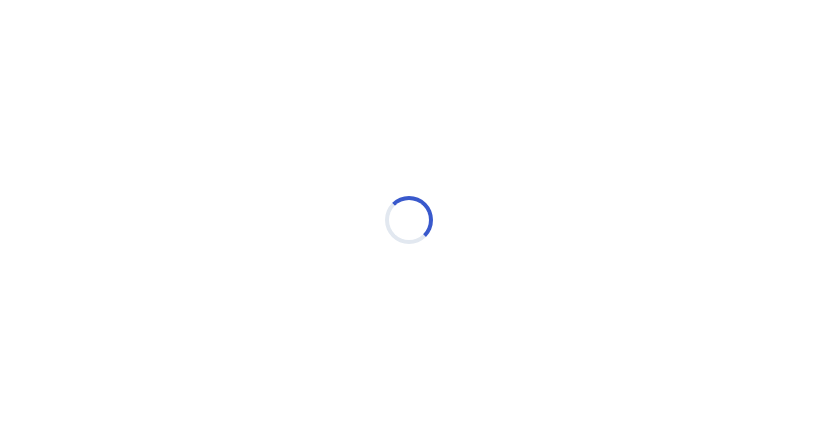 scroll, scrollTop: 0, scrollLeft: 0, axis: both 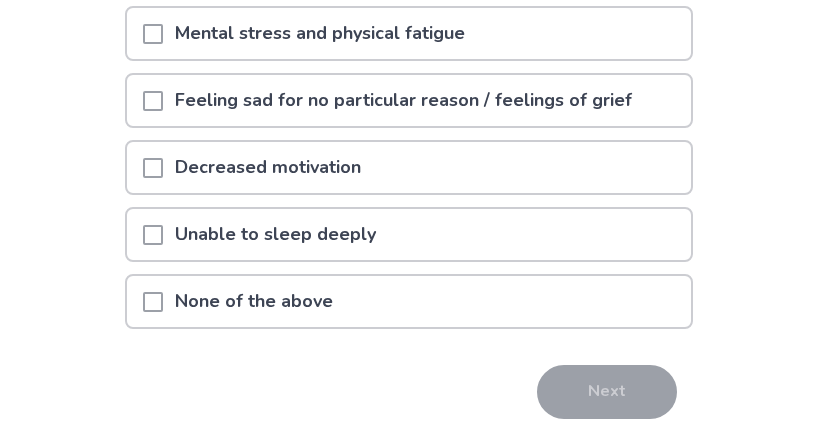 click at bounding box center (153, 235) 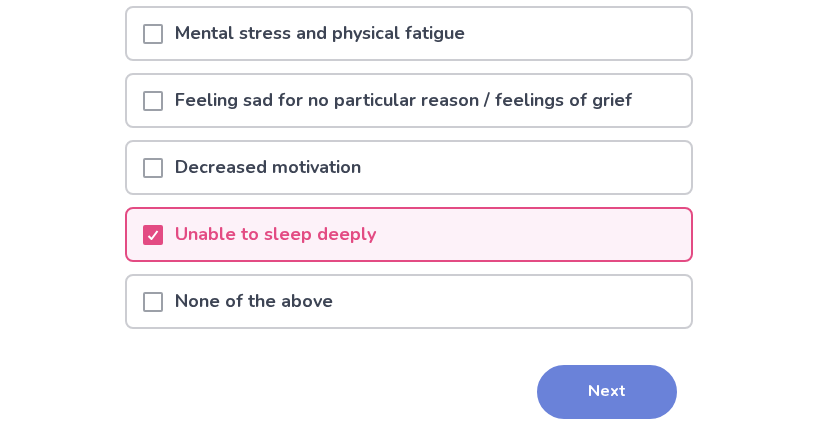 click on "Next" at bounding box center [607, 392] 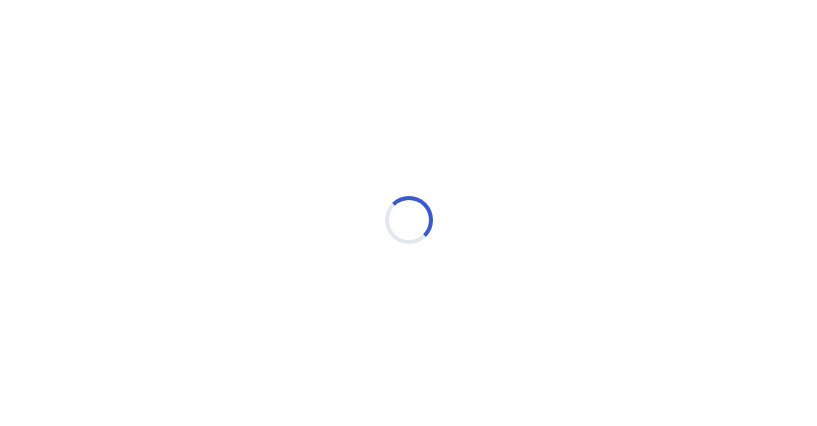 scroll, scrollTop: 0, scrollLeft: 0, axis: both 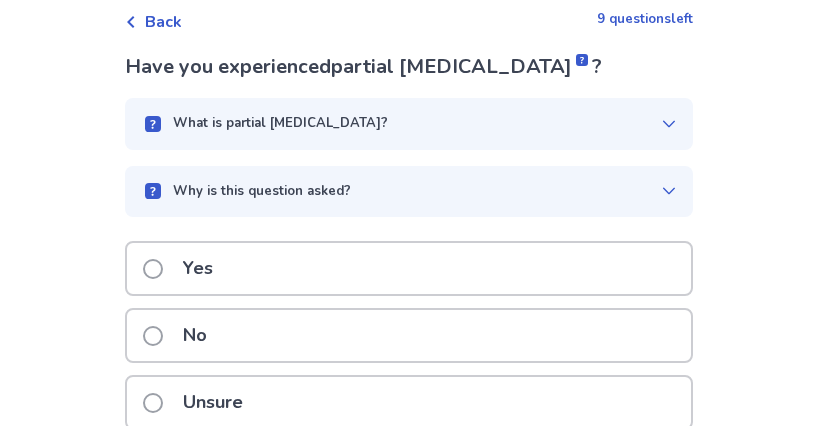 click at bounding box center [153, 269] 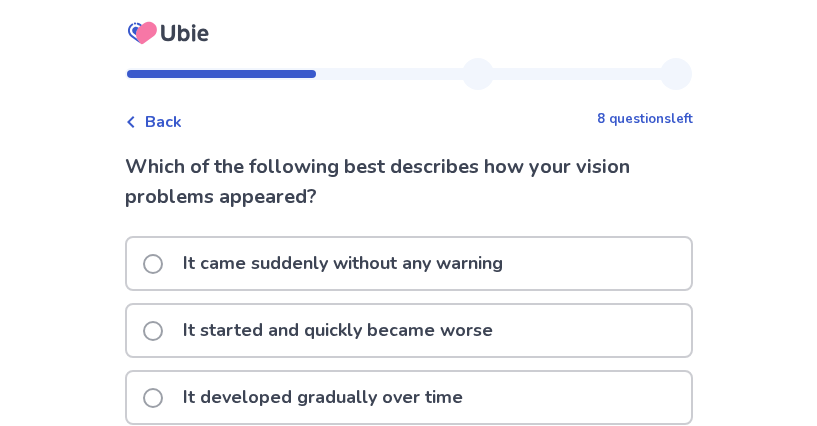 click at bounding box center (153, 331) 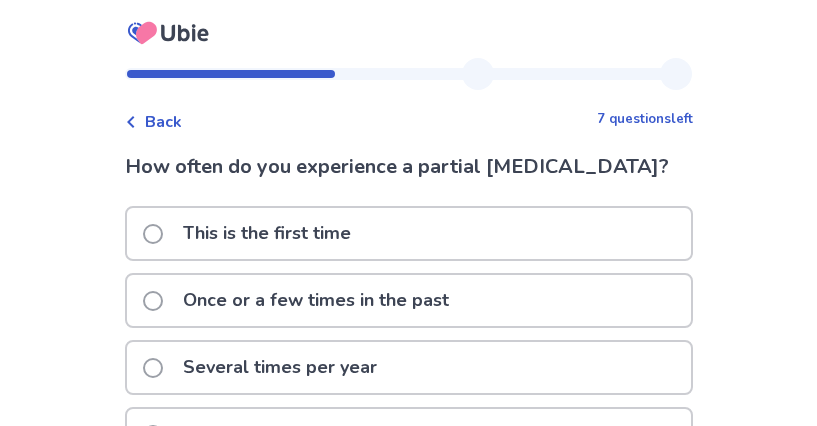 click at bounding box center [153, 234] 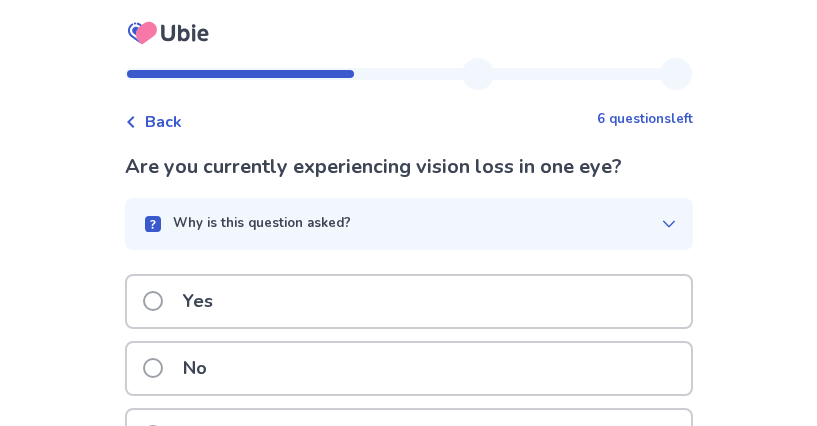 click on "Yes" at bounding box center [409, 301] 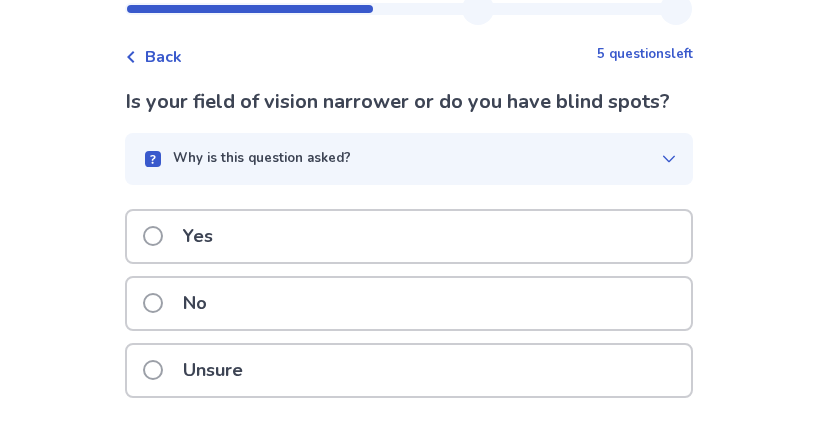 scroll, scrollTop: 100, scrollLeft: 0, axis: vertical 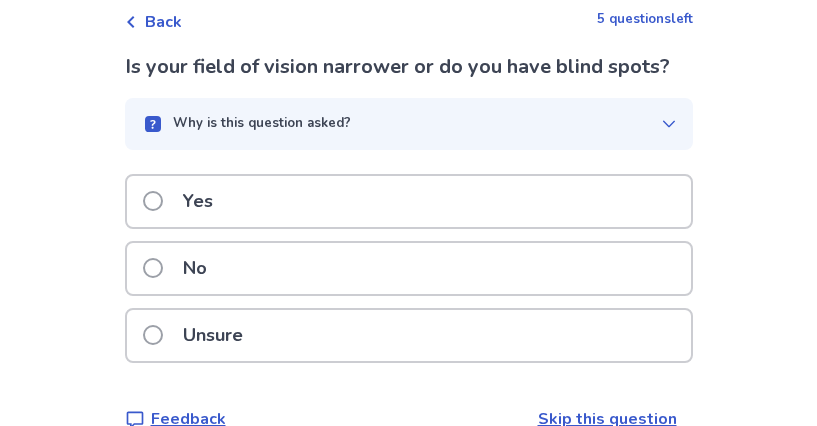 click at bounding box center (153, 201) 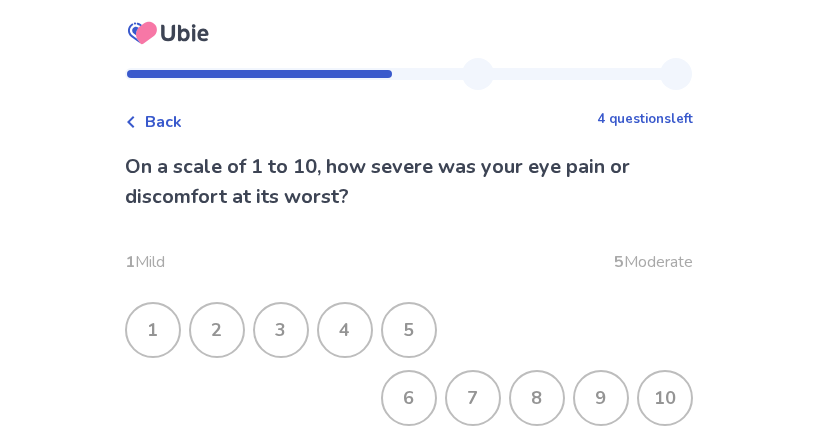 click on "6" at bounding box center [409, 398] 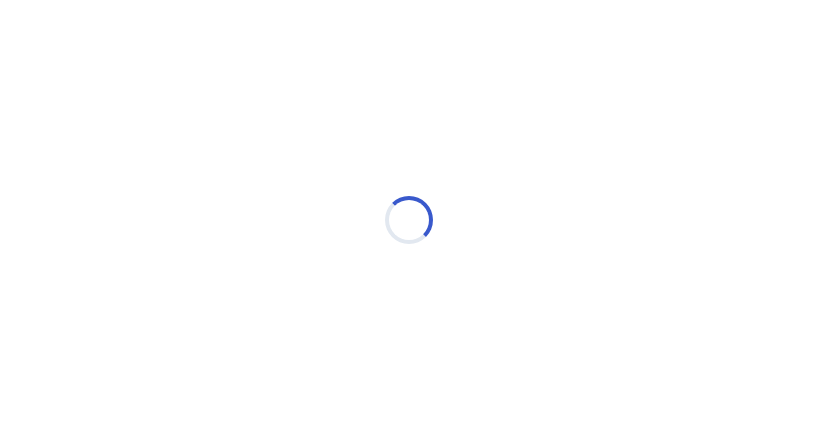 select on "*" 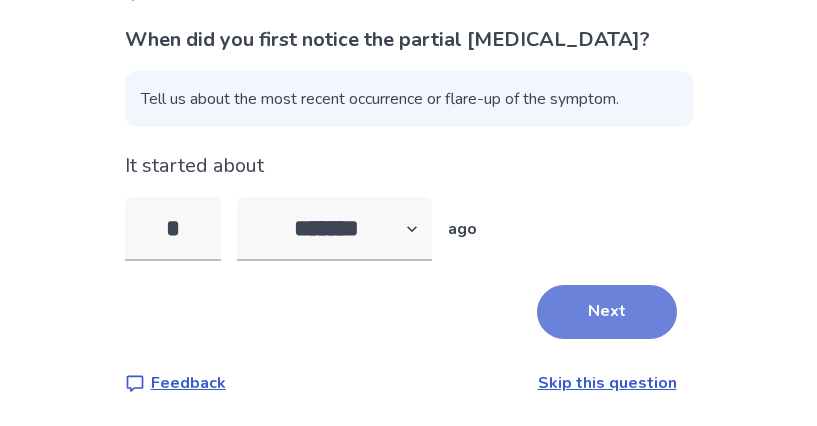 scroll, scrollTop: 128, scrollLeft: 0, axis: vertical 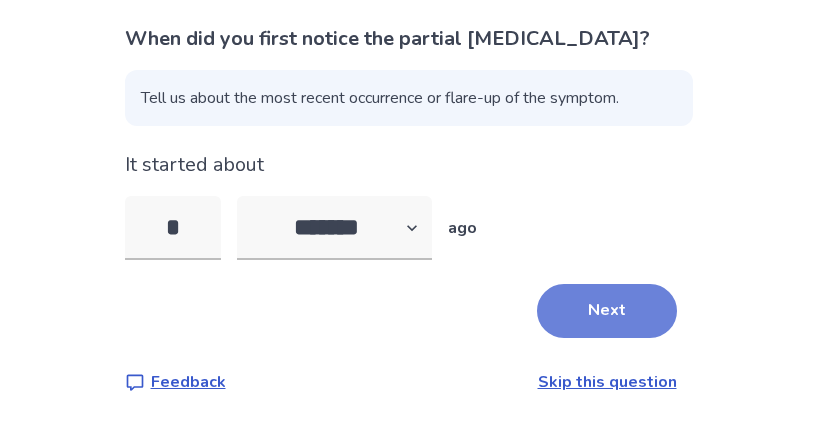 type on "*" 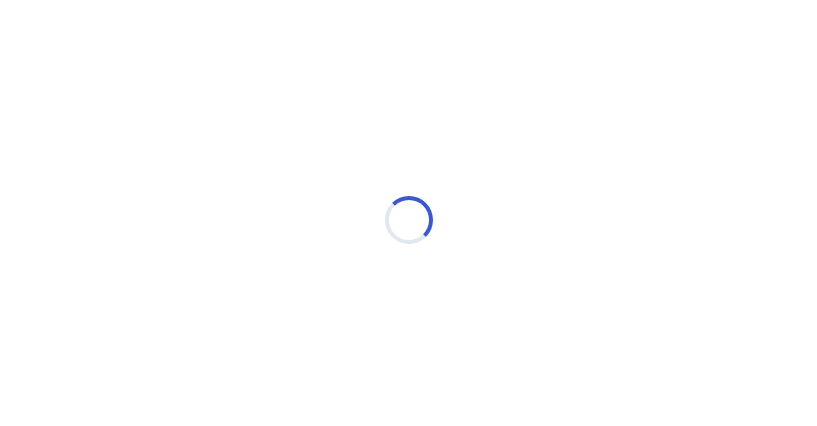 scroll, scrollTop: 0, scrollLeft: 0, axis: both 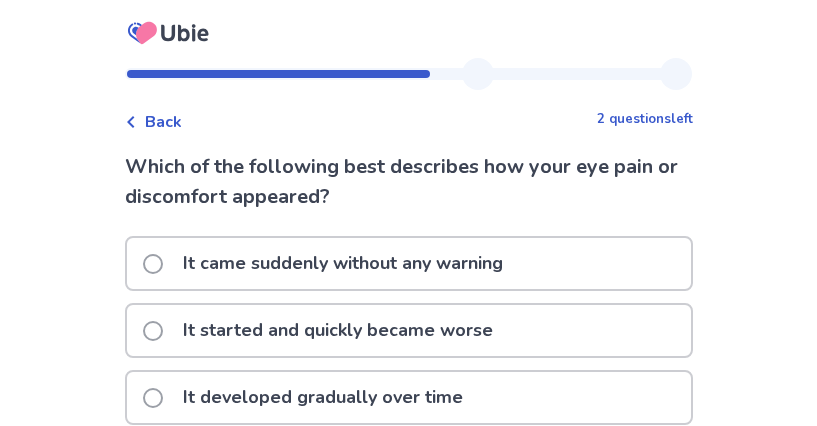 click at bounding box center (153, 331) 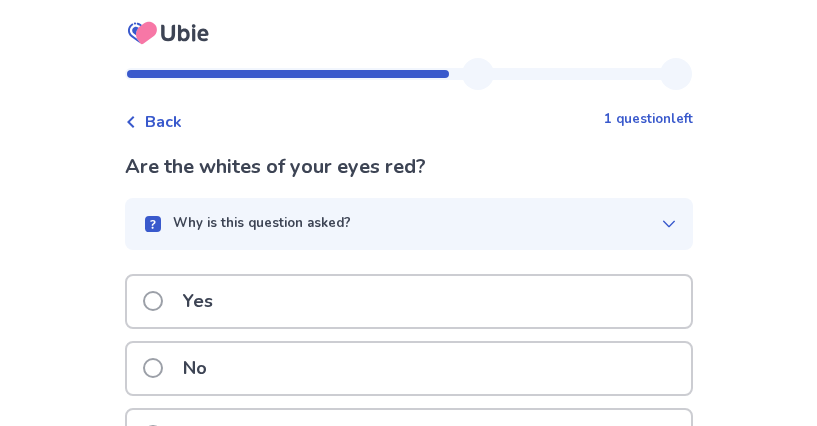 click at bounding box center [153, 368] 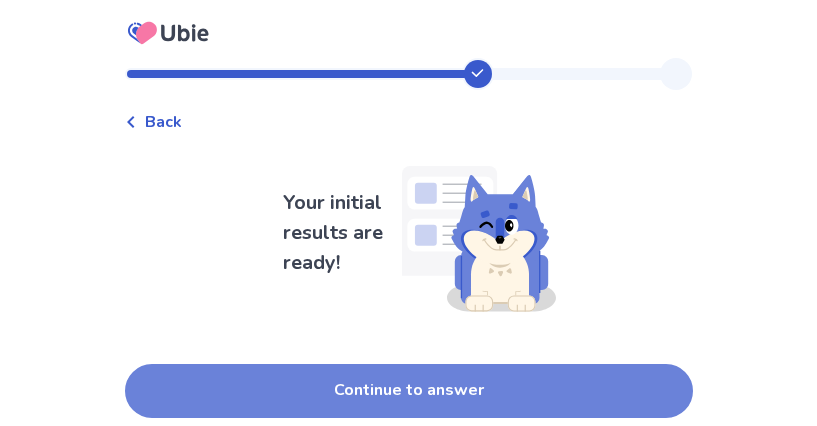 click on "Continue to answer" at bounding box center [409, 391] 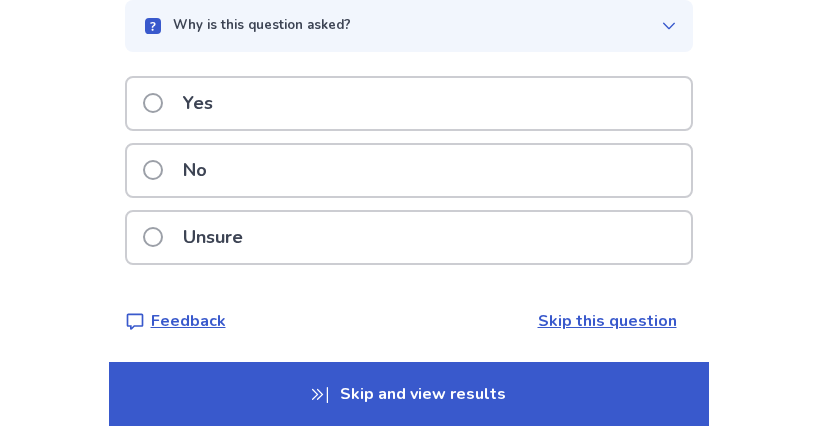 scroll, scrollTop: 200, scrollLeft: 0, axis: vertical 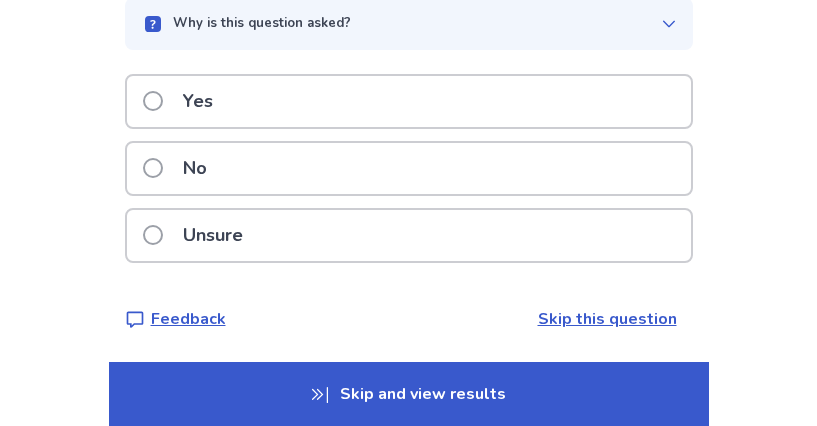 click on "Unsure" at bounding box center [199, 235] 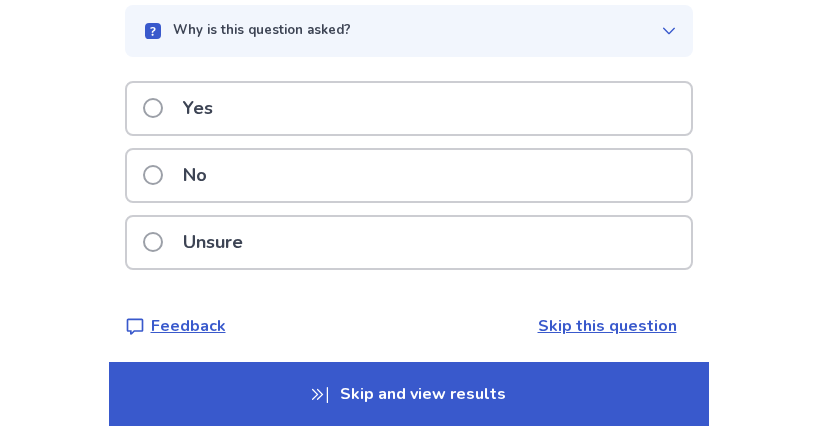 scroll, scrollTop: 200, scrollLeft: 0, axis: vertical 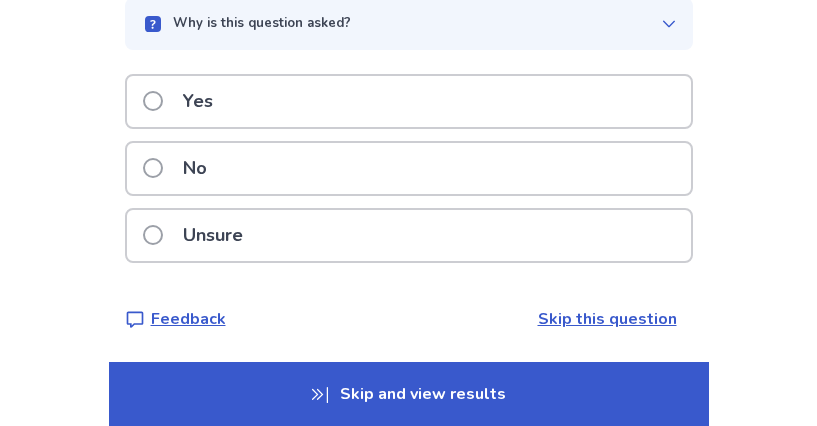 click at bounding box center [153, 168] 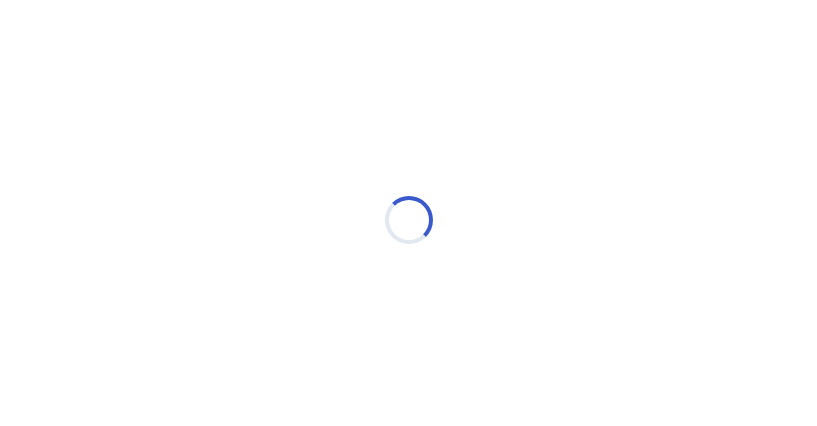 scroll, scrollTop: 0, scrollLeft: 0, axis: both 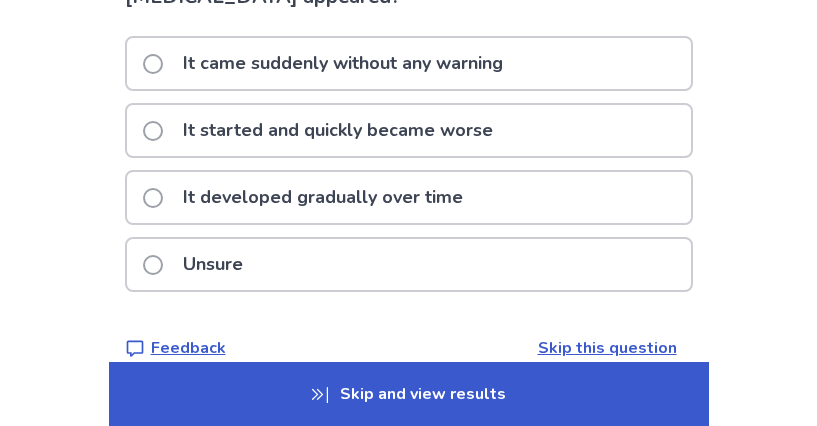 click on "It started and quickly became worse" at bounding box center [409, 130] 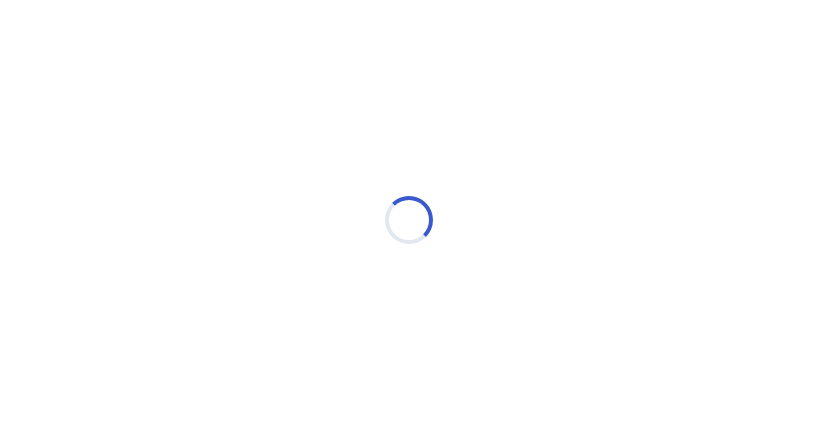 scroll, scrollTop: 0, scrollLeft: 0, axis: both 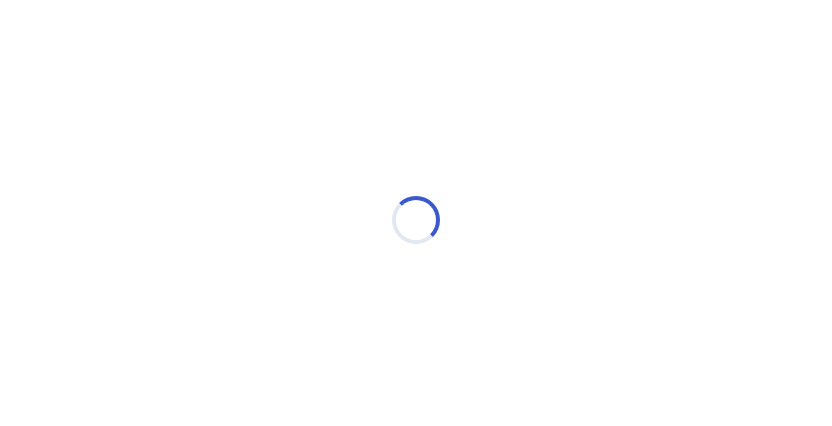 select on "*" 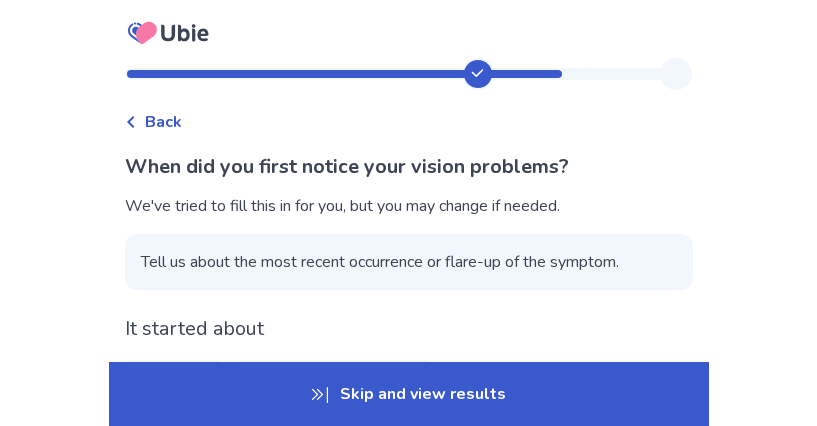 scroll, scrollTop: 200, scrollLeft: 0, axis: vertical 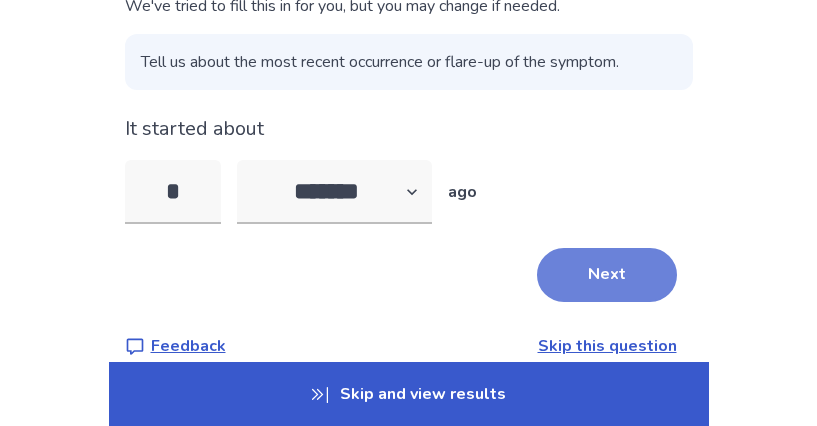 click on "Next" at bounding box center [607, 275] 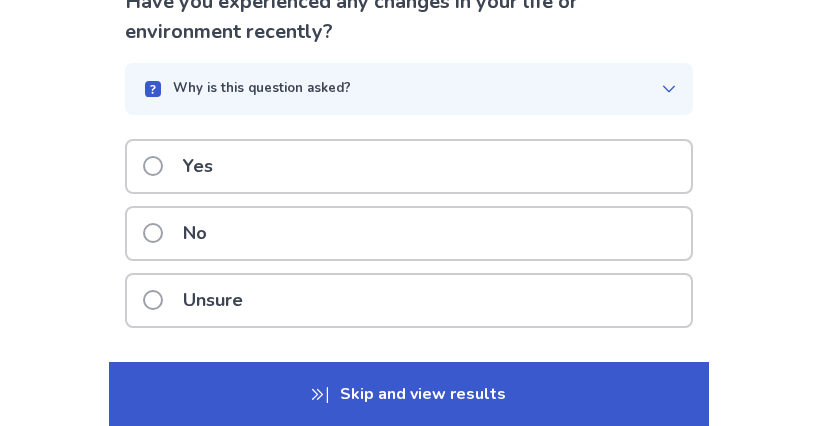 scroll, scrollTop: 200, scrollLeft: 0, axis: vertical 